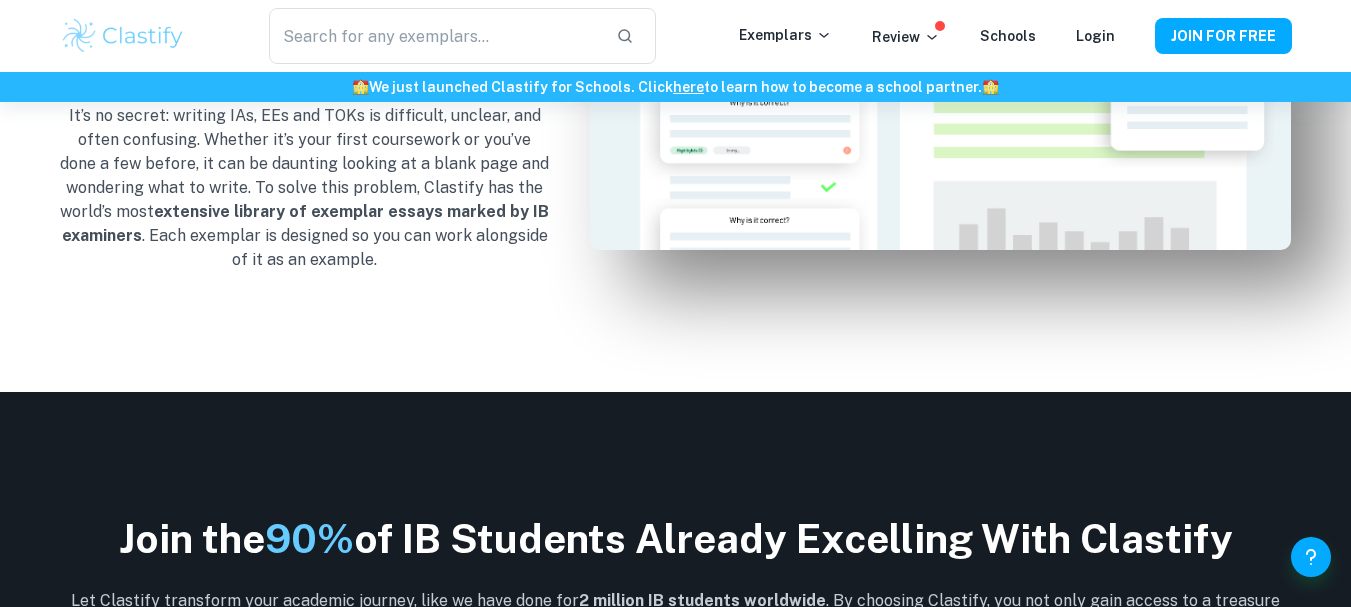 scroll, scrollTop: 2109, scrollLeft: 0, axis: vertical 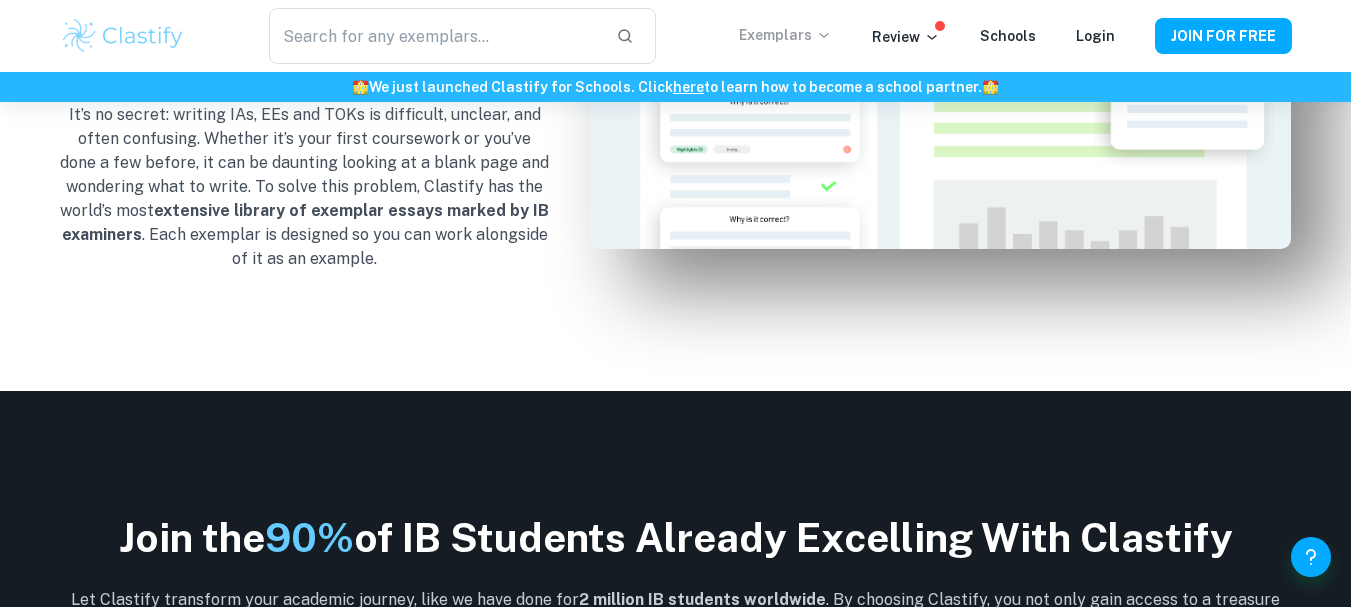 click on "Exemplars" at bounding box center (785, 35) 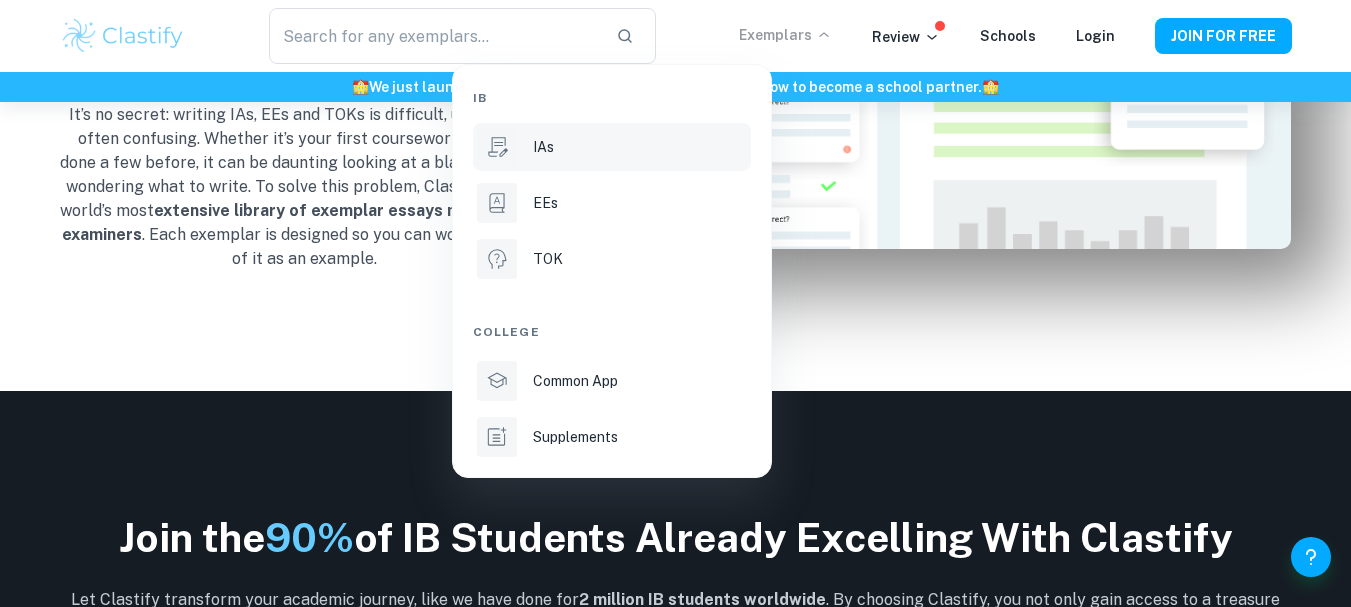 click on "IAs" at bounding box center (612, 147) 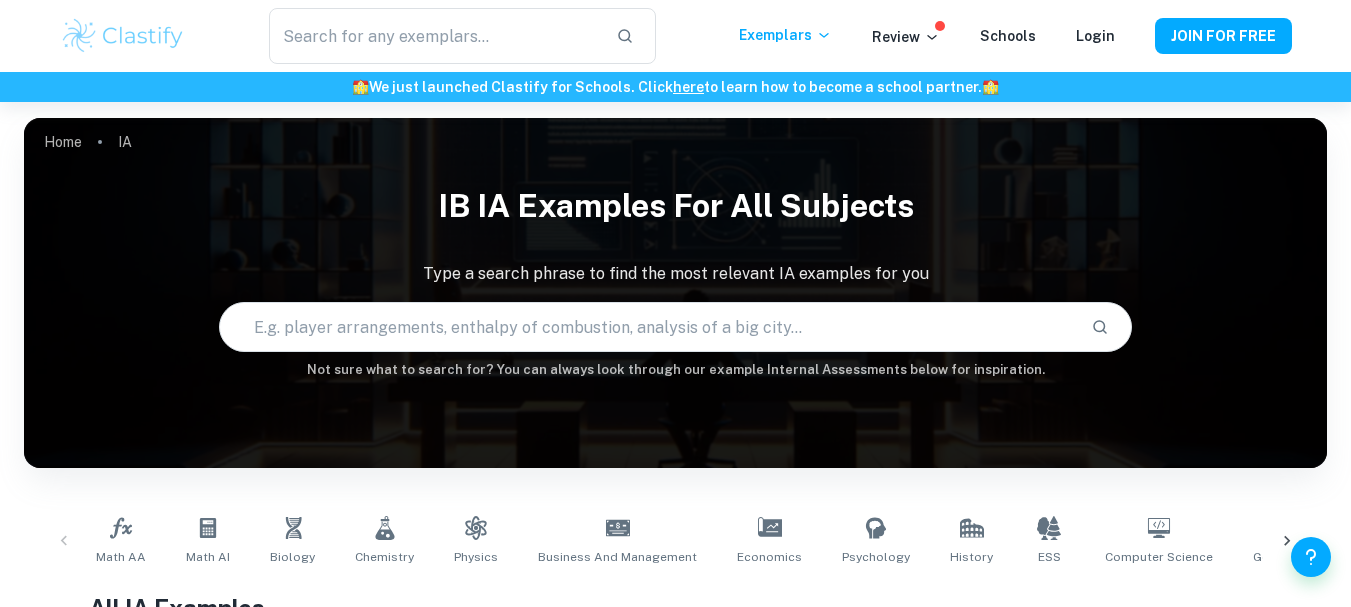 scroll, scrollTop: 251, scrollLeft: 0, axis: vertical 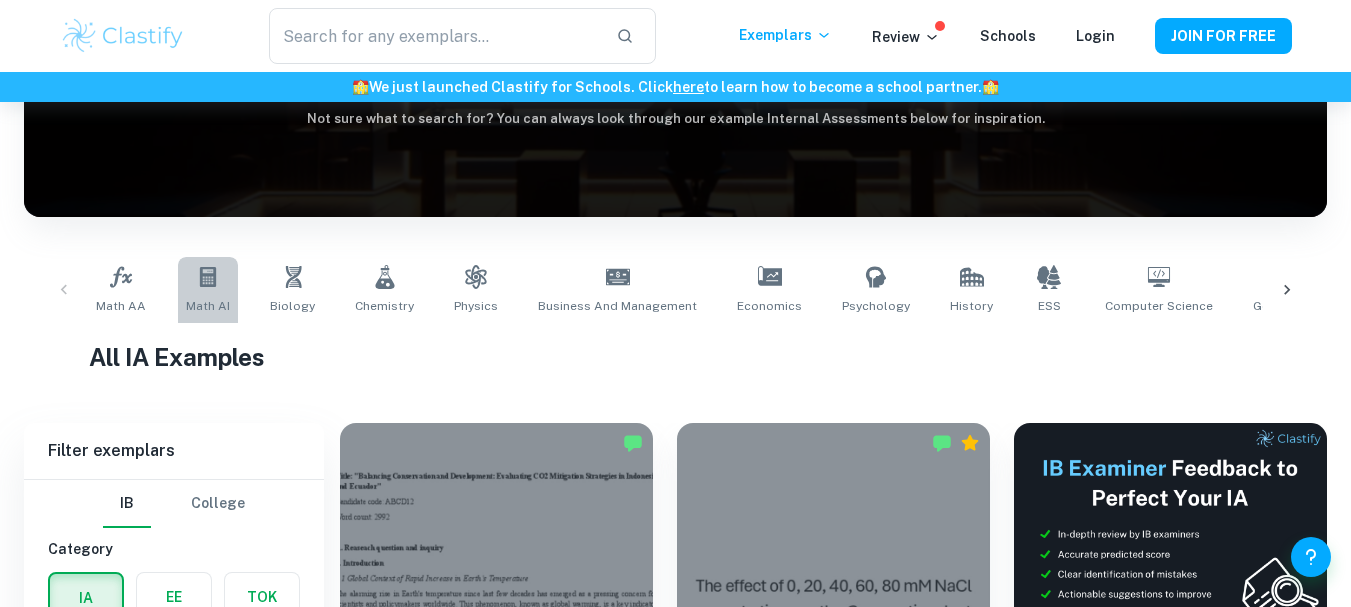 click on "Math AI" at bounding box center [208, 306] 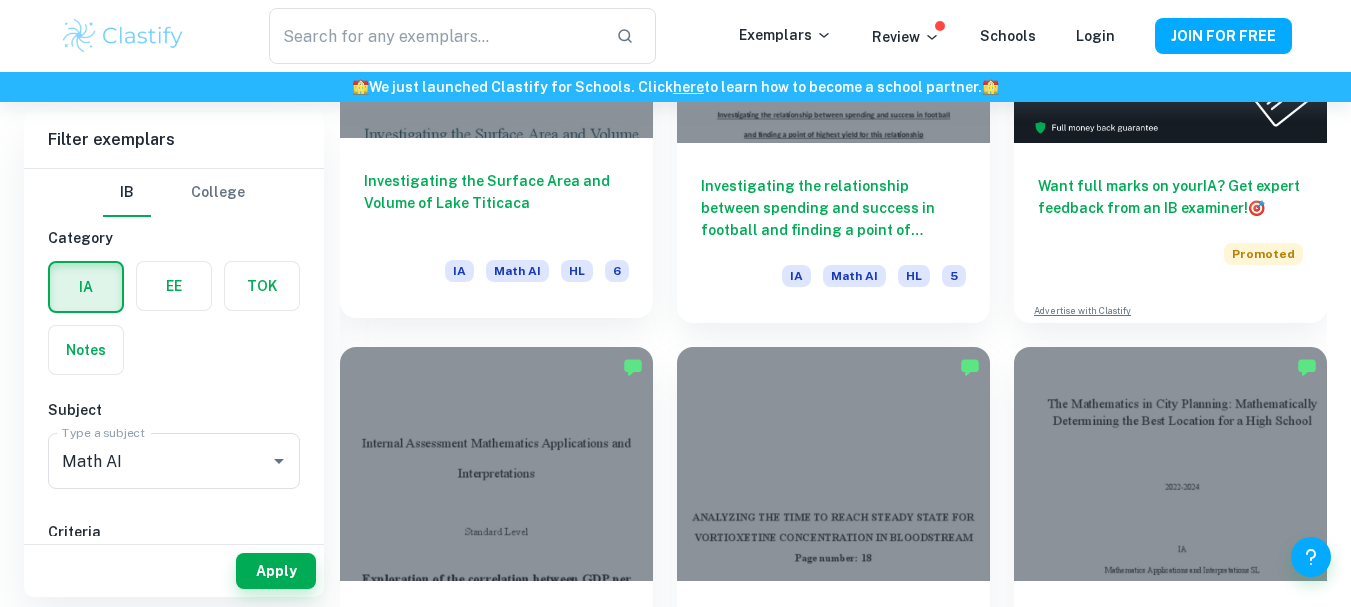 scroll, scrollTop: 769, scrollLeft: 0, axis: vertical 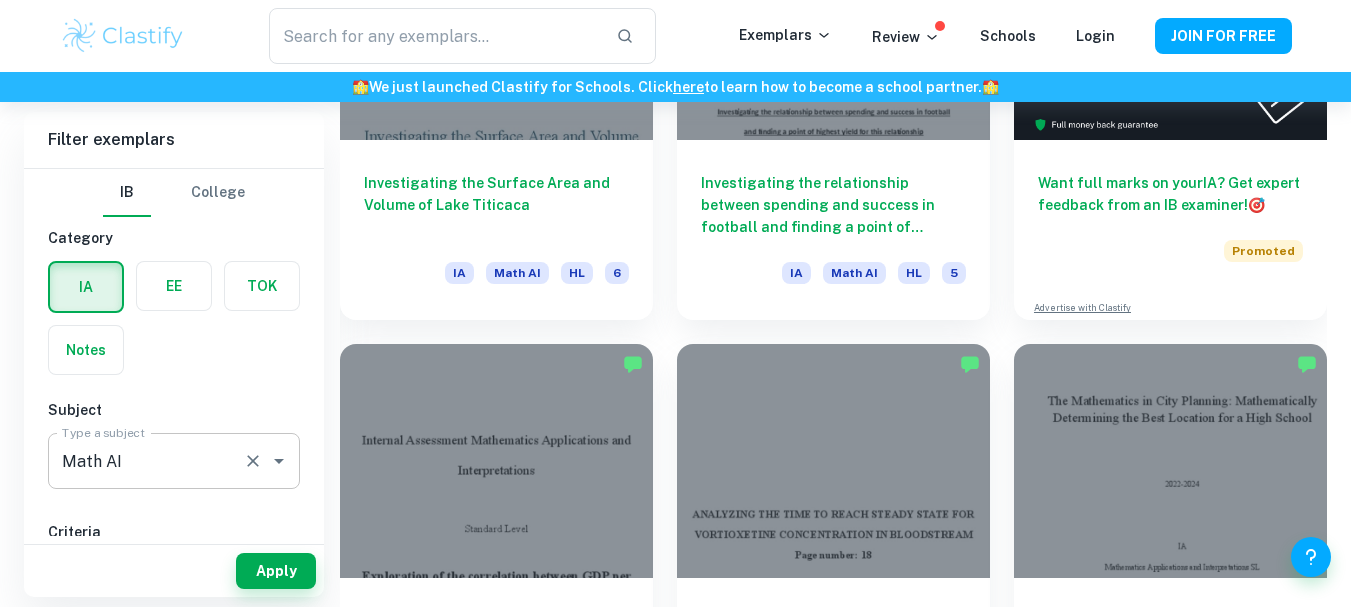 click 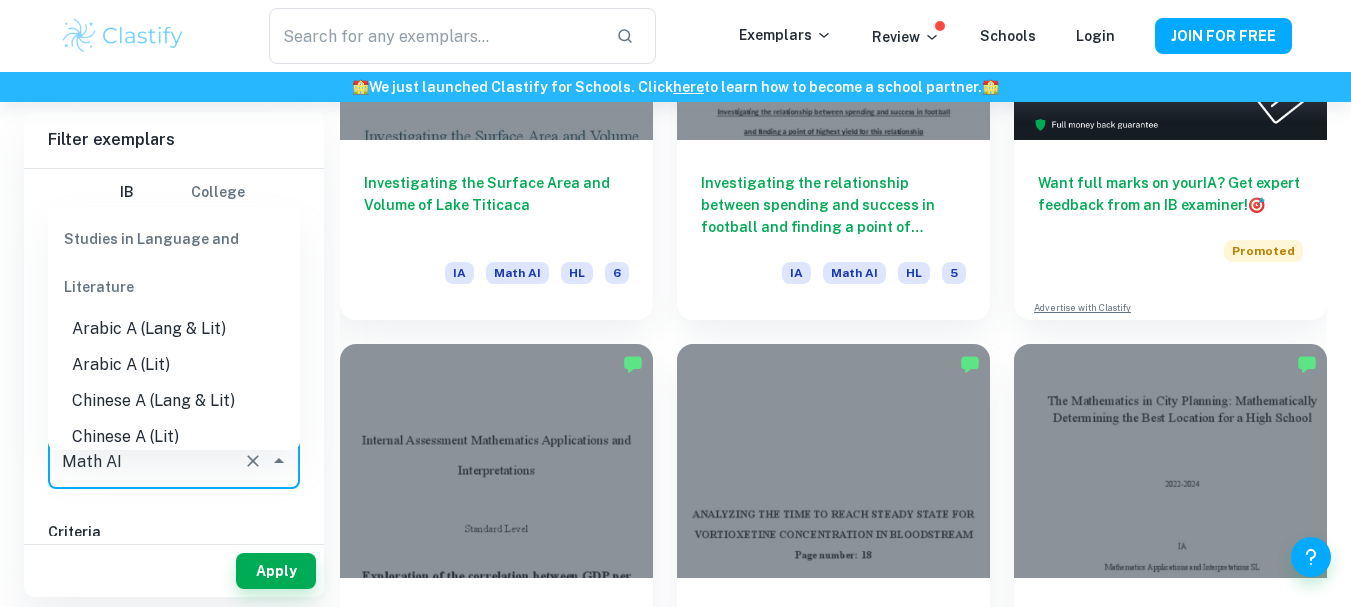 scroll, scrollTop: 3449, scrollLeft: 0, axis: vertical 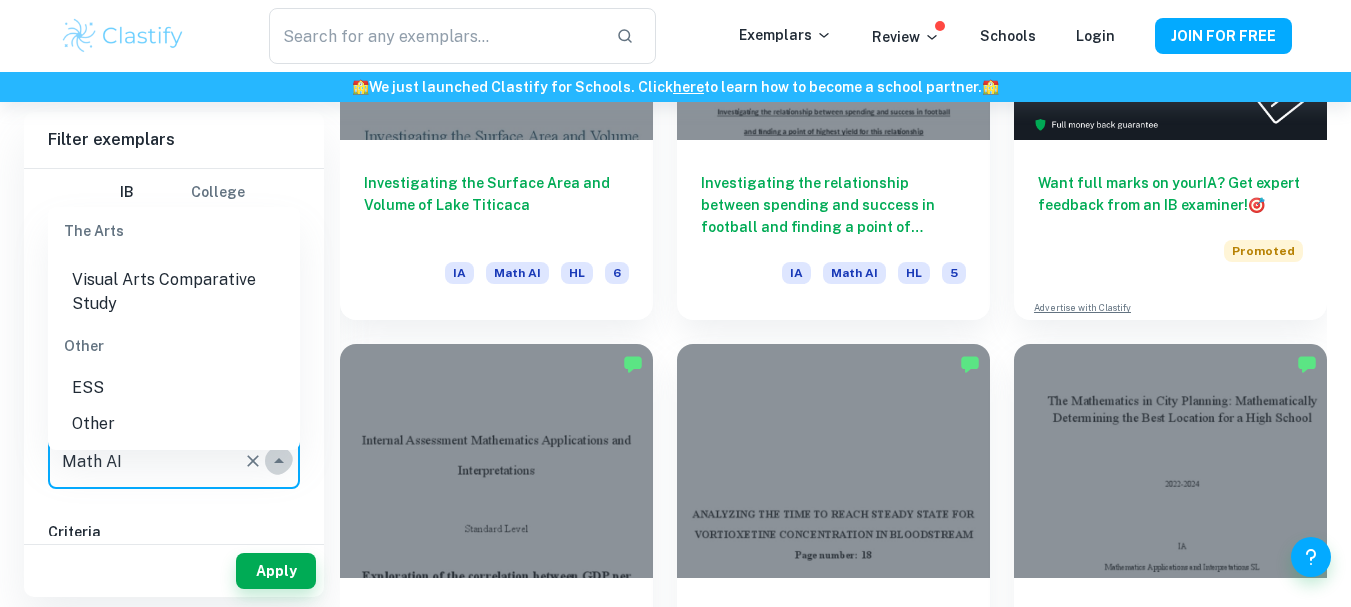 click 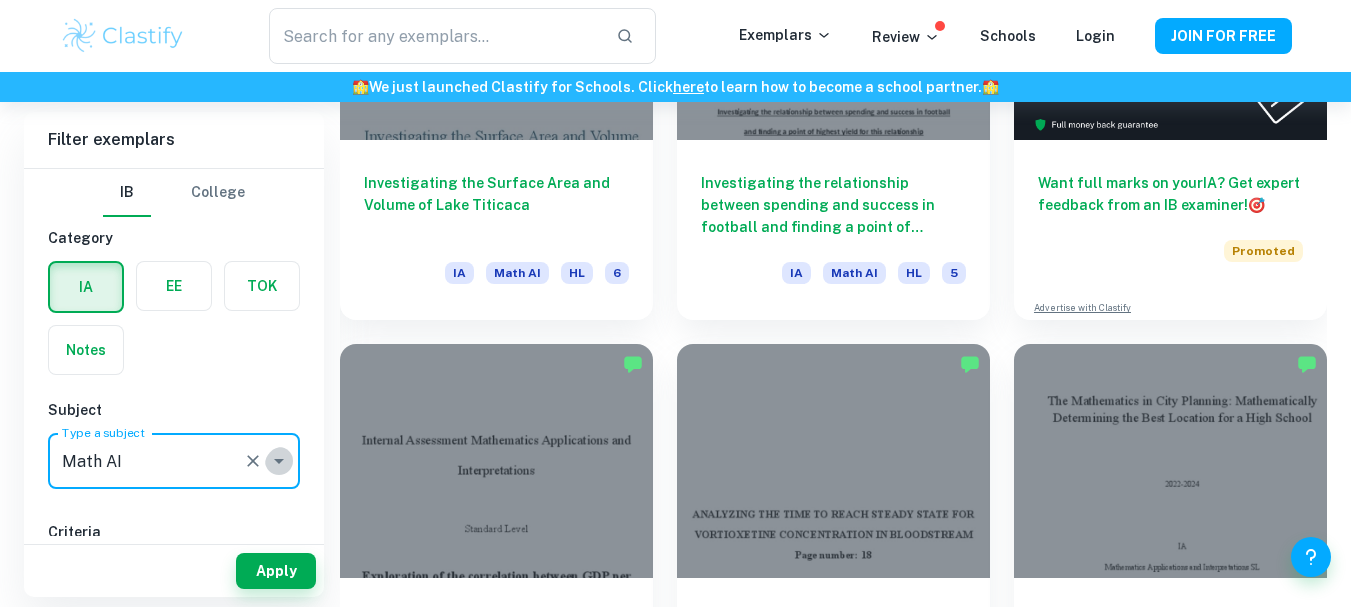 click 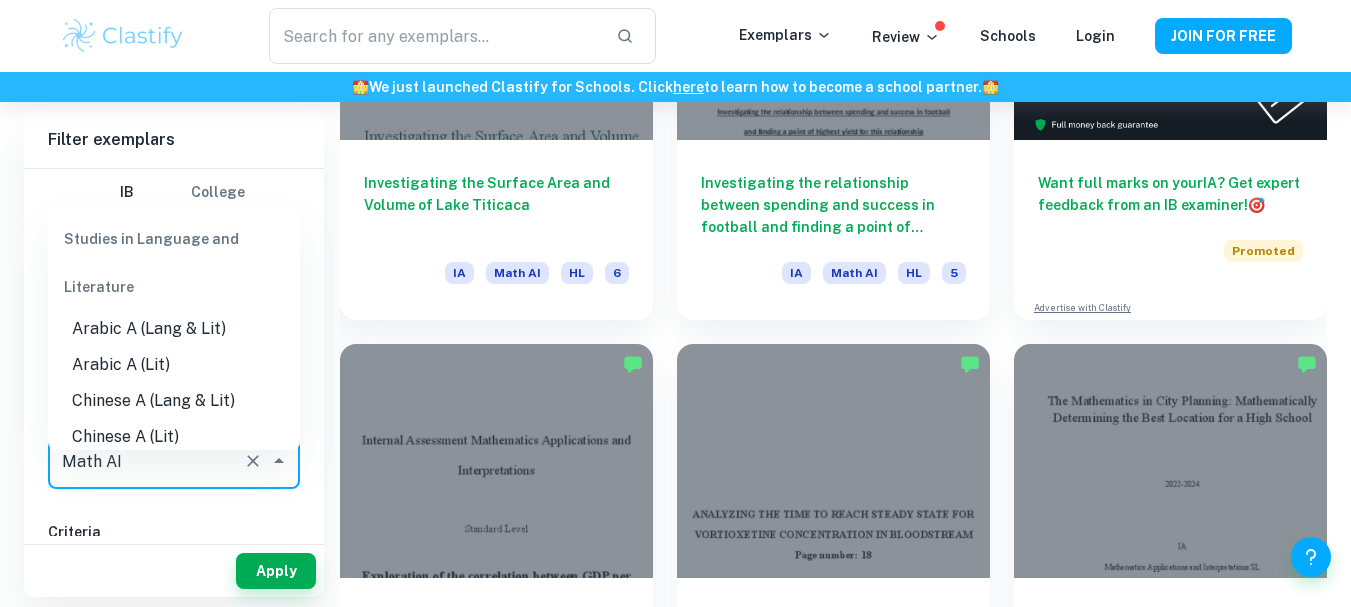 scroll, scrollTop: 3449, scrollLeft: 0, axis: vertical 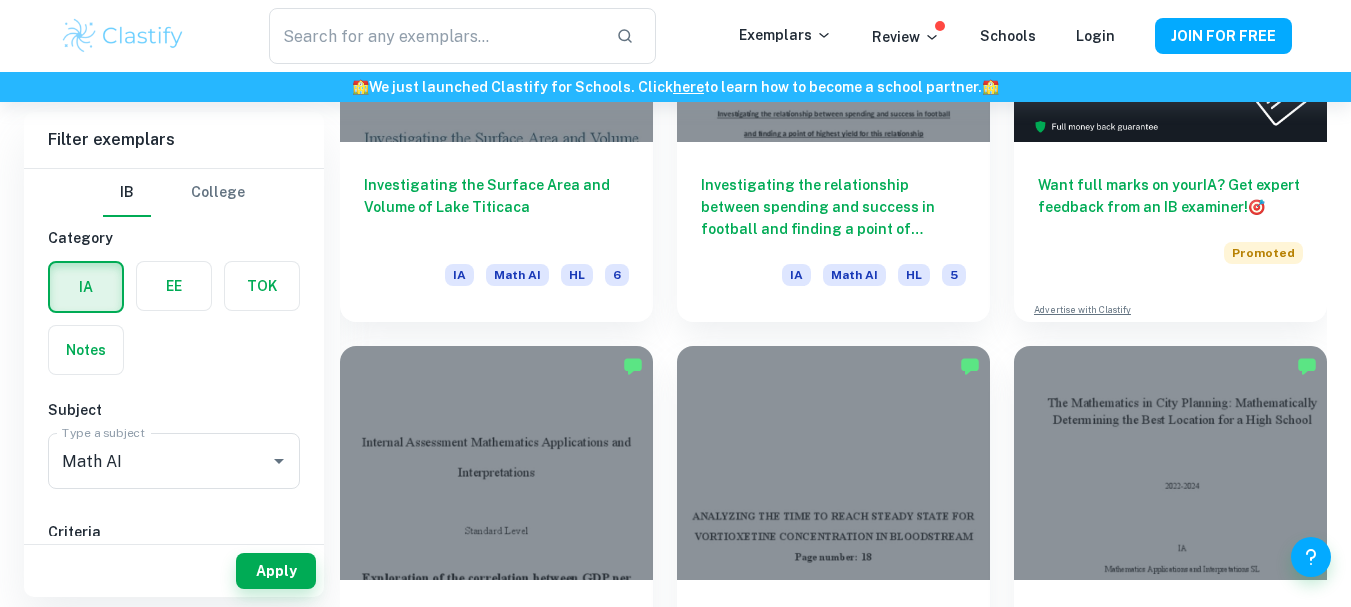 click on "Apply" at bounding box center [174, 571] 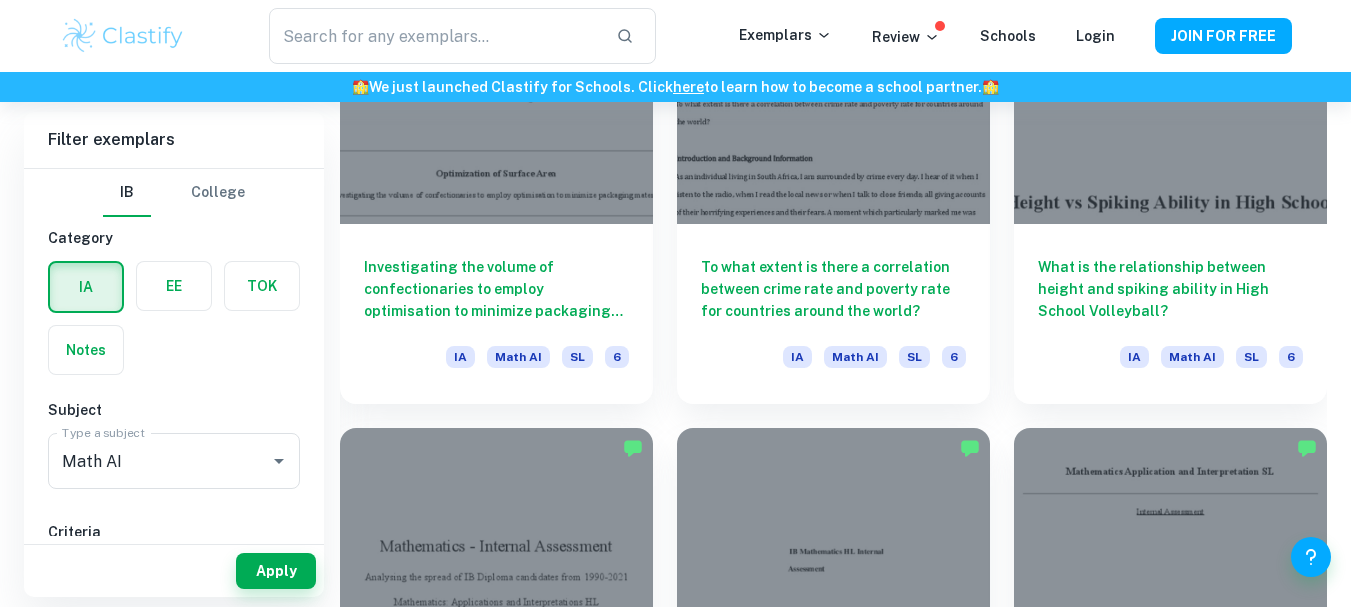 scroll, scrollTop: 4752, scrollLeft: 0, axis: vertical 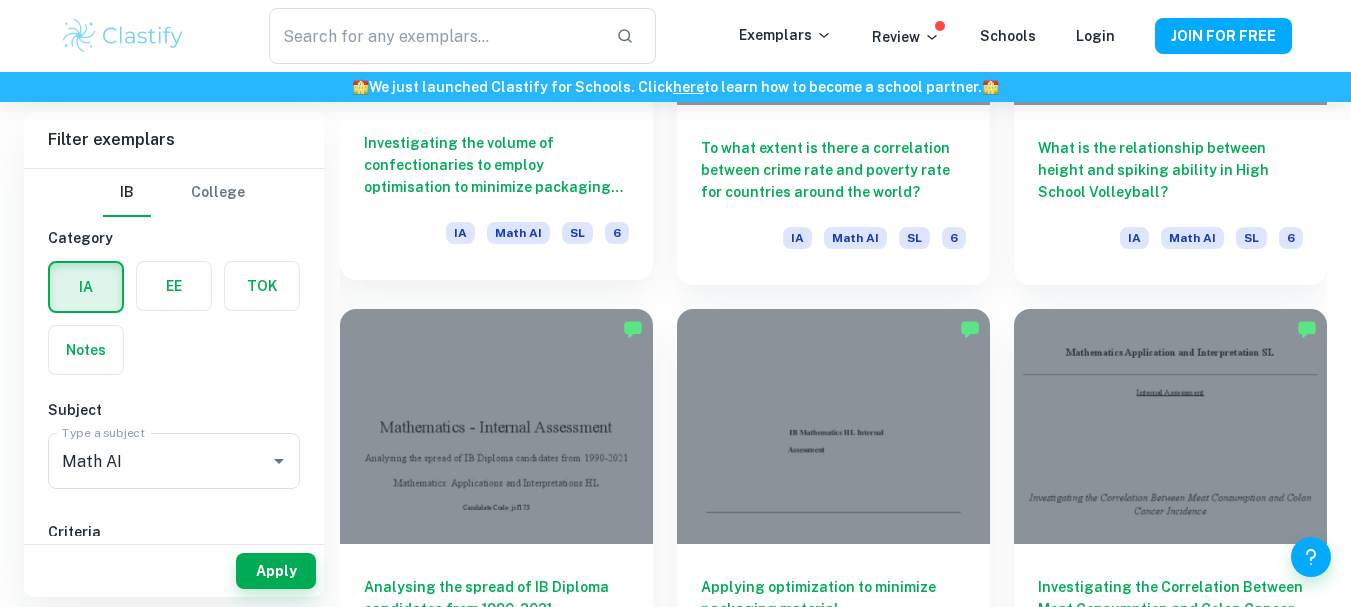 click on "Investigating the volume of confectionaries to employ optimisation to minimize packaging material" at bounding box center [496, 165] 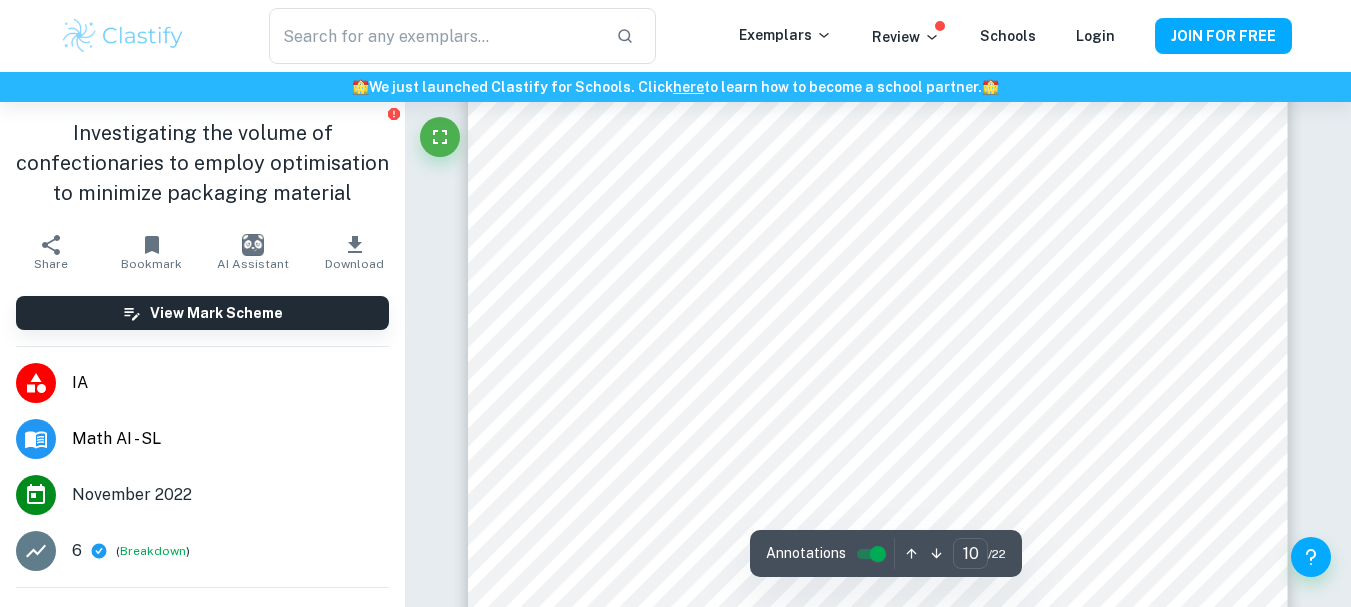 scroll, scrollTop: 10118, scrollLeft: 0, axis: vertical 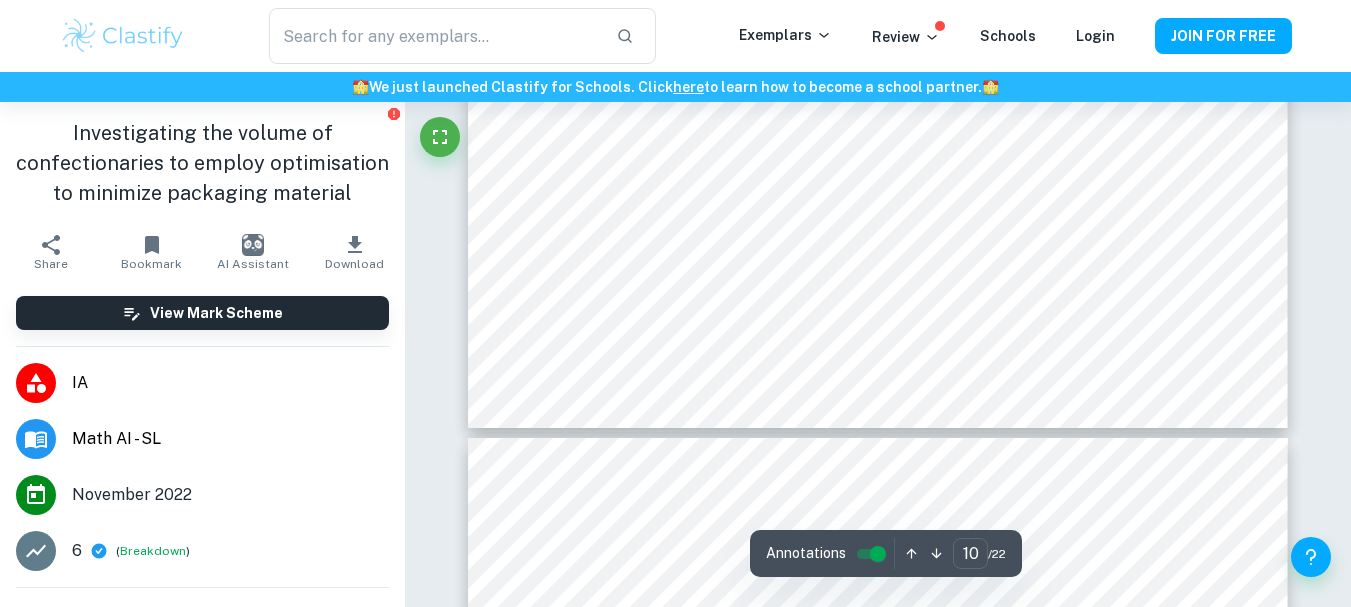 type on "11" 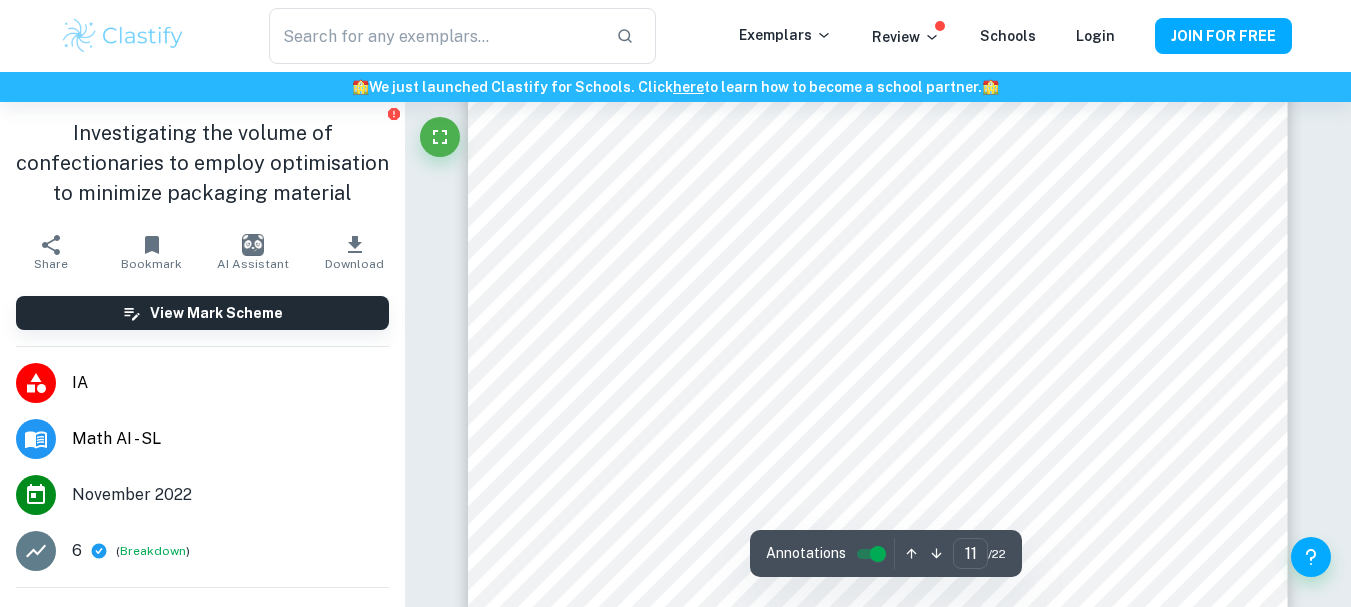 scroll, scrollTop: 11709, scrollLeft: 0, axis: vertical 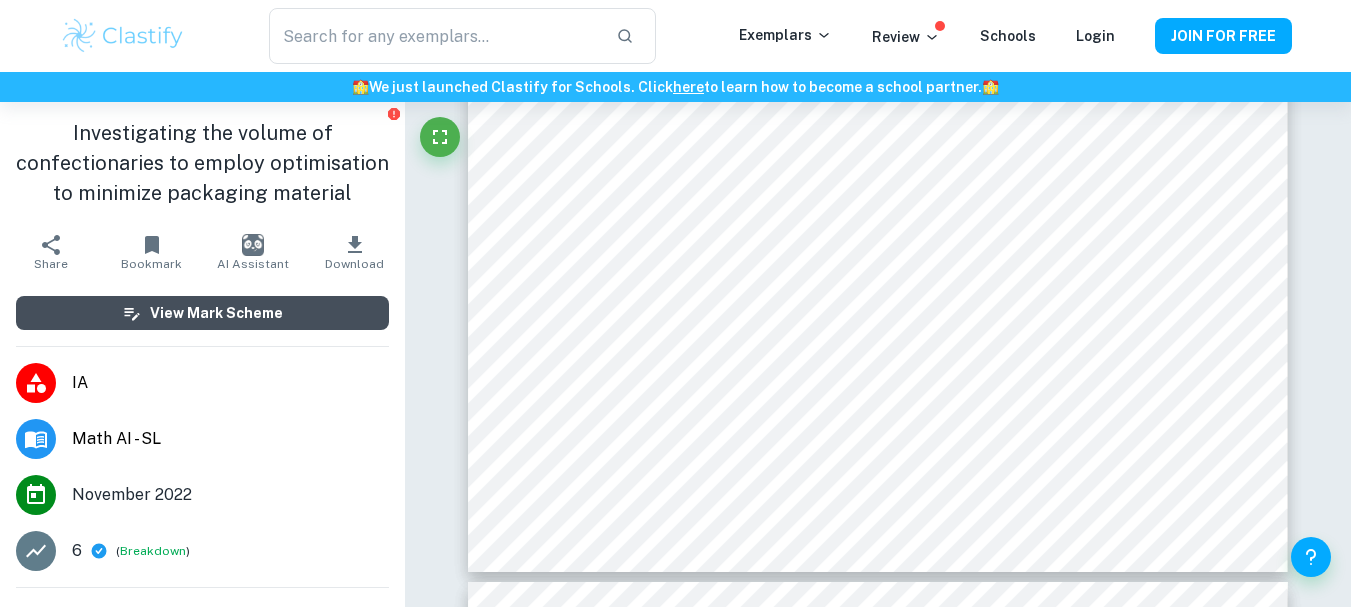 click on "View Mark Scheme" at bounding box center (216, 313) 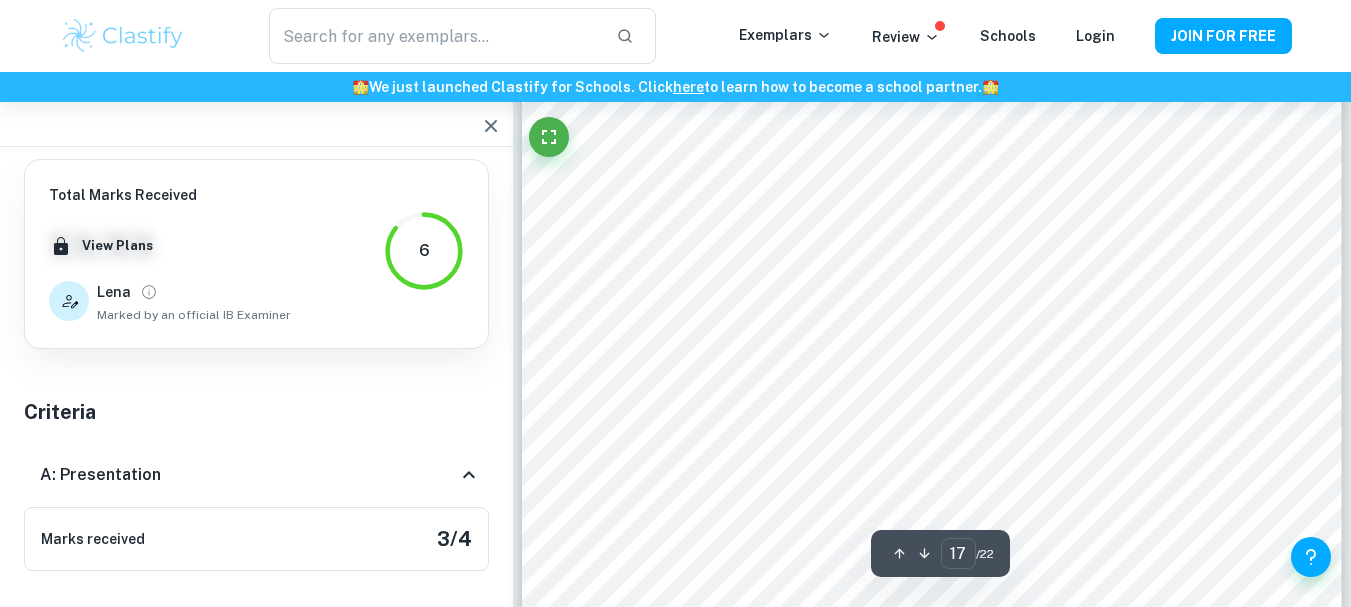 scroll, scrollTop: 17716, scrollLeft: 0, axis: vertical 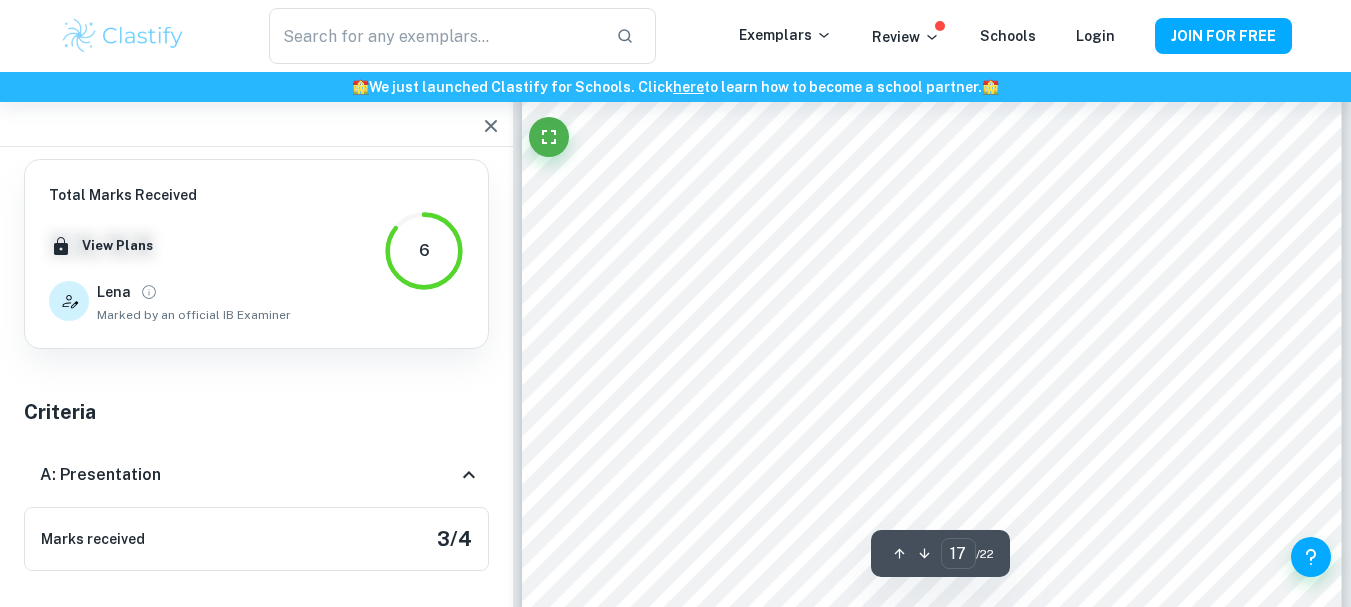 click at bounding box center (931, 329) 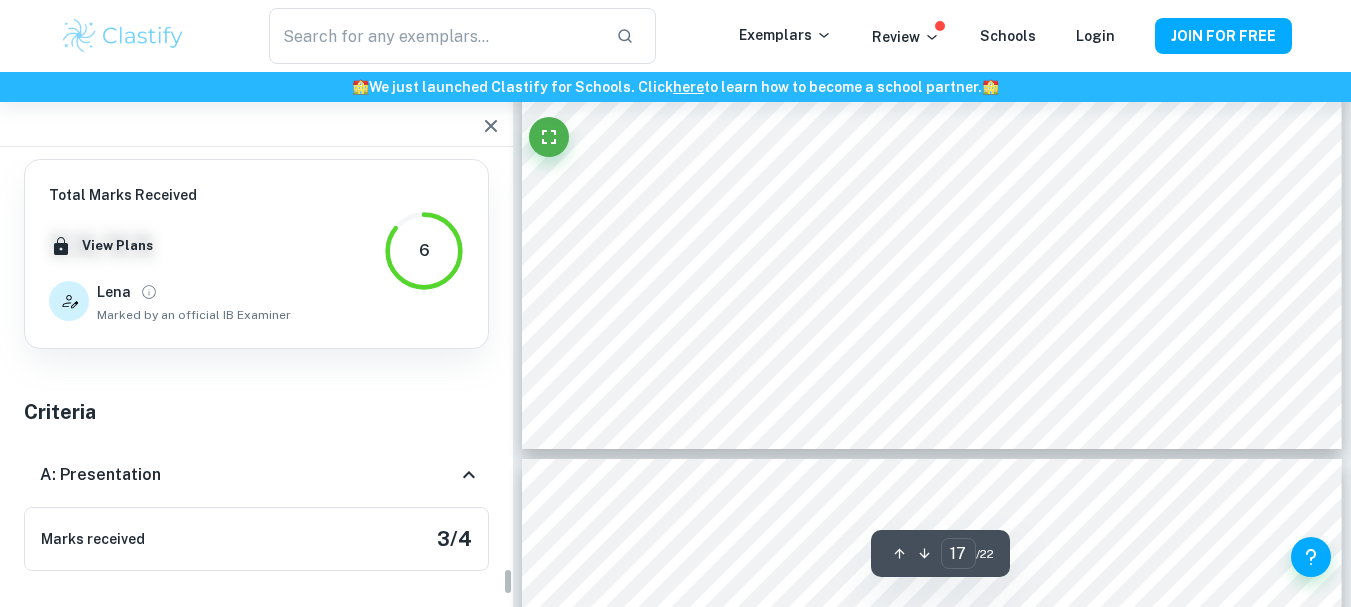 scroll, scrollTop: 6538, scrollLeft: 0, axis: vertical 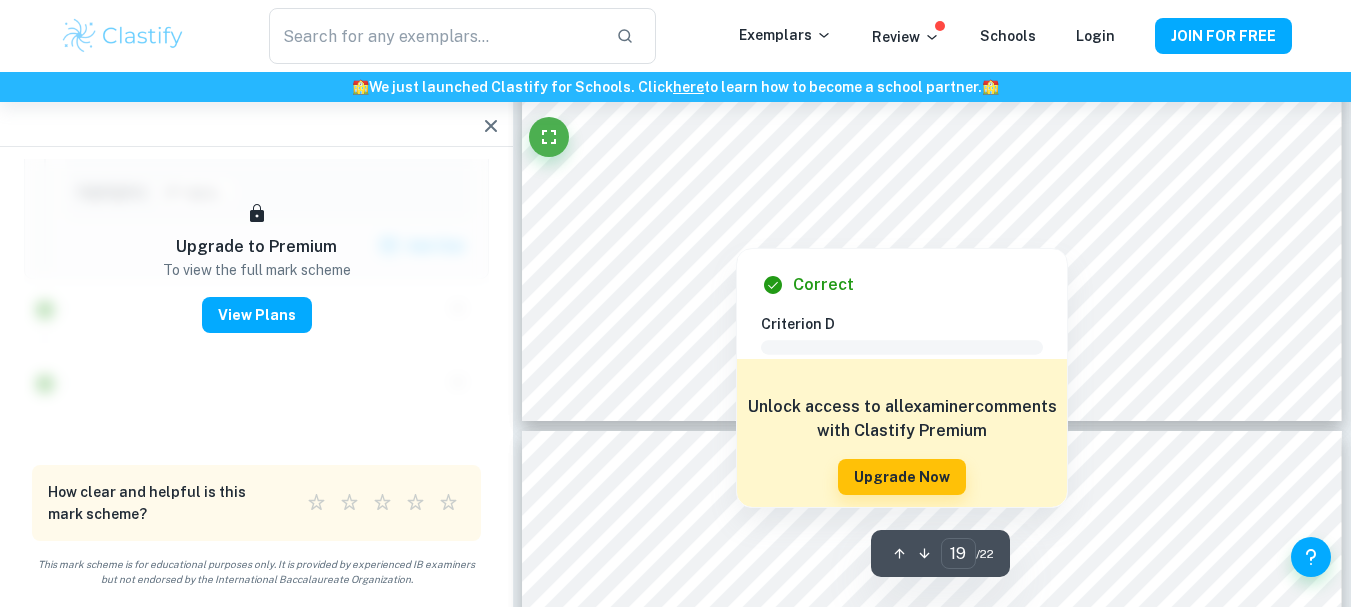 type on "20" 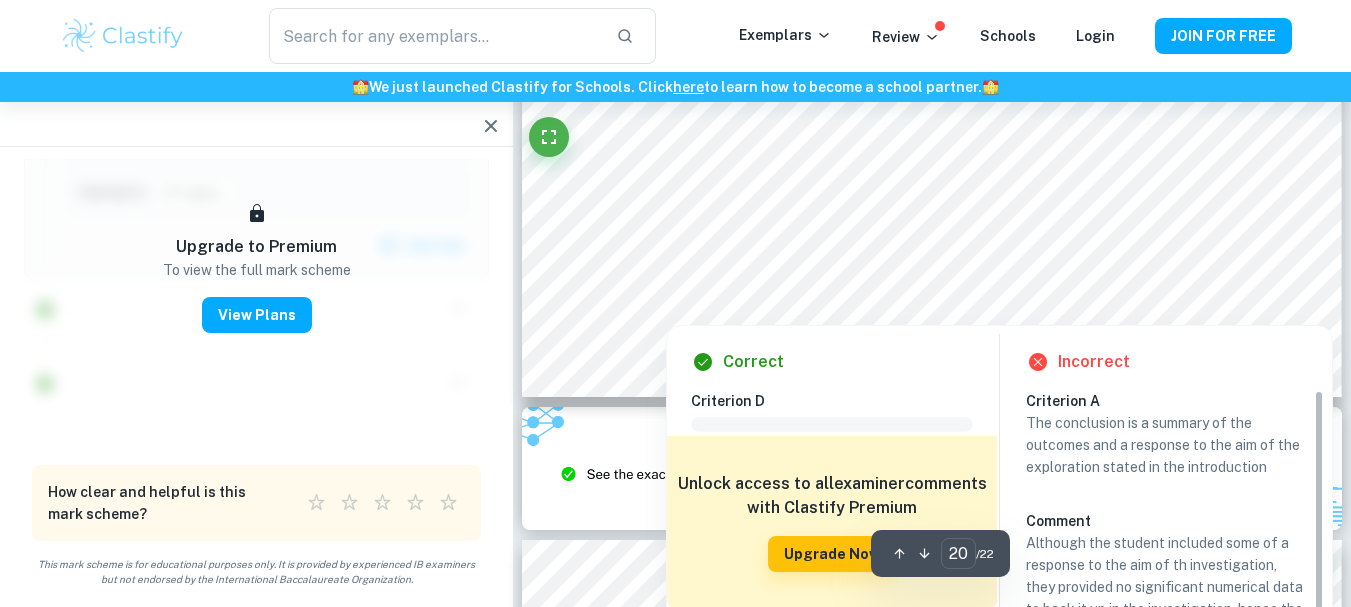 scroll, scrollTop: 21377, scrollLeft: 0, axis: vertical 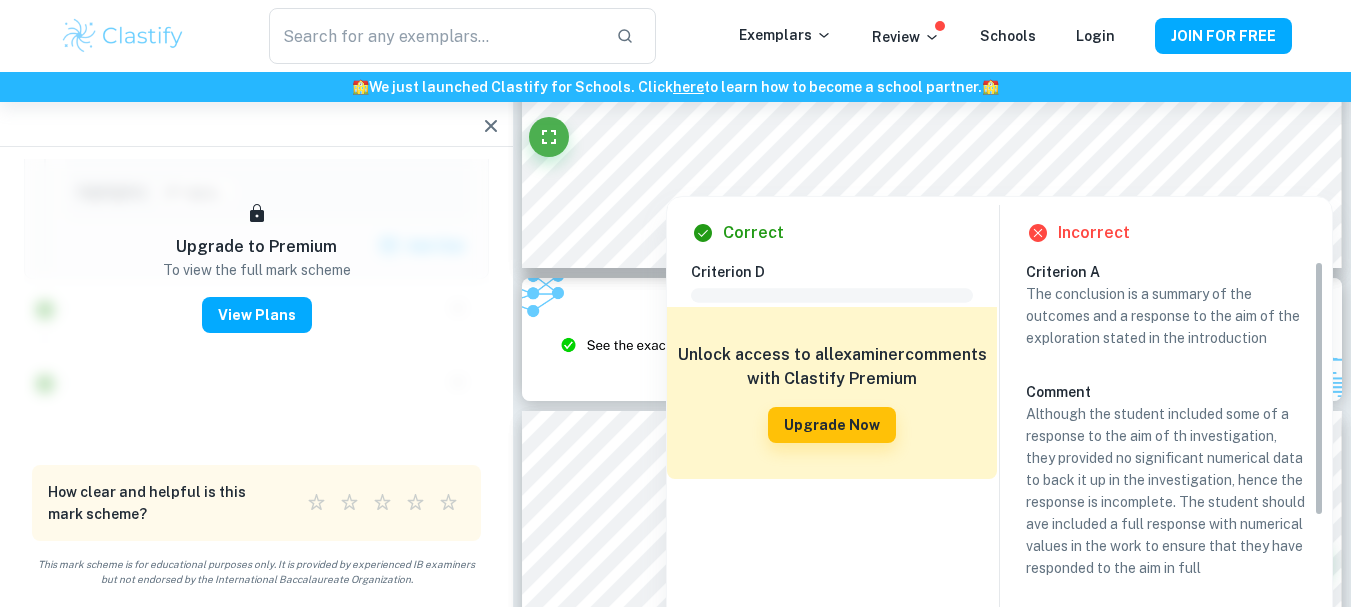 click 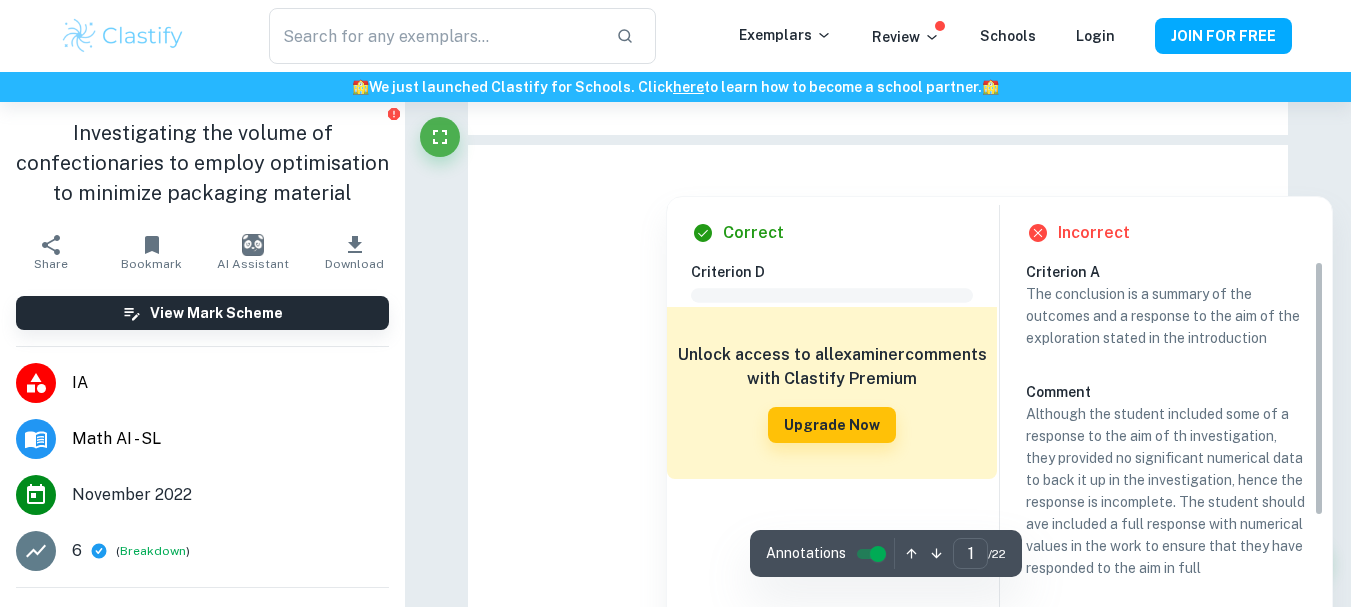 type on "21" 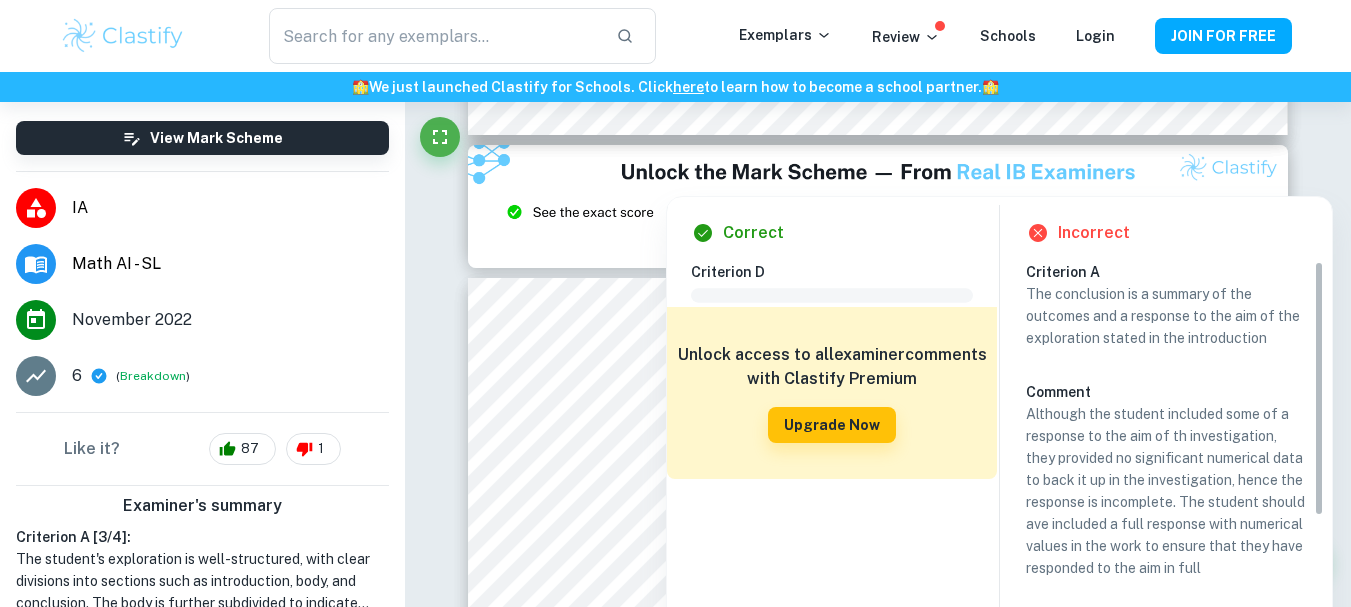 scroll, scrollTop: 0, scrollLeft: 0, axis: both 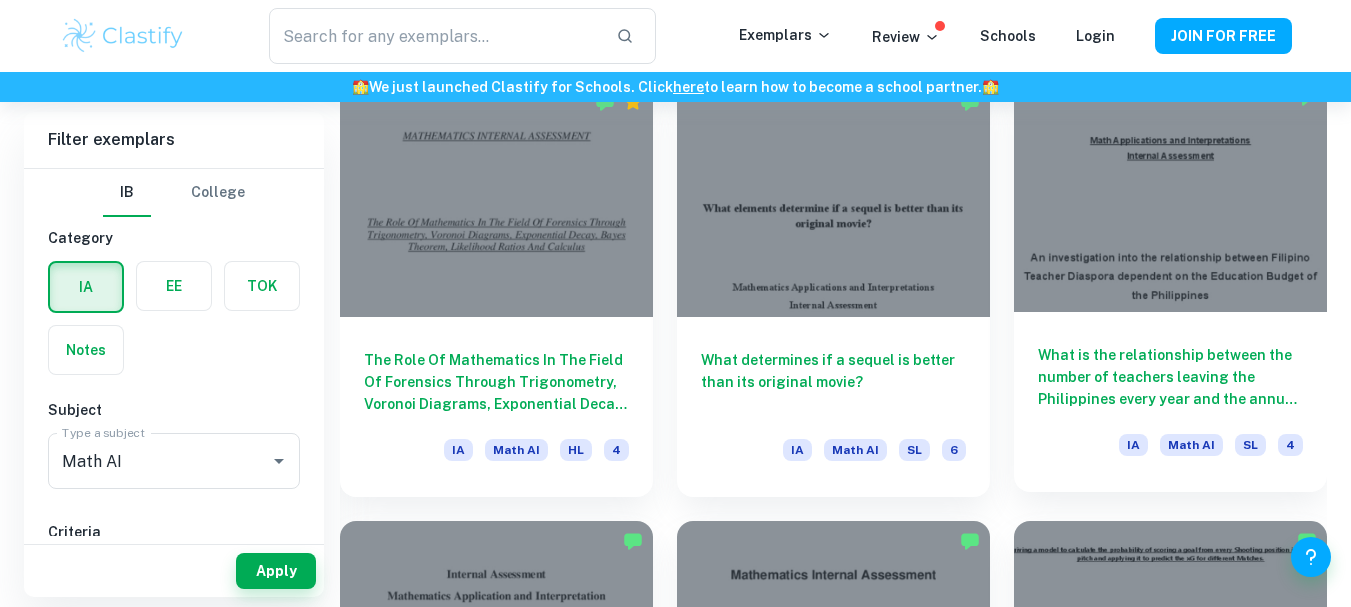 click on "What is the relationship between the number of teachers leaving the Philippines every year and the annual allocated budget for Education in the country" at bounding box center (1170, 377) 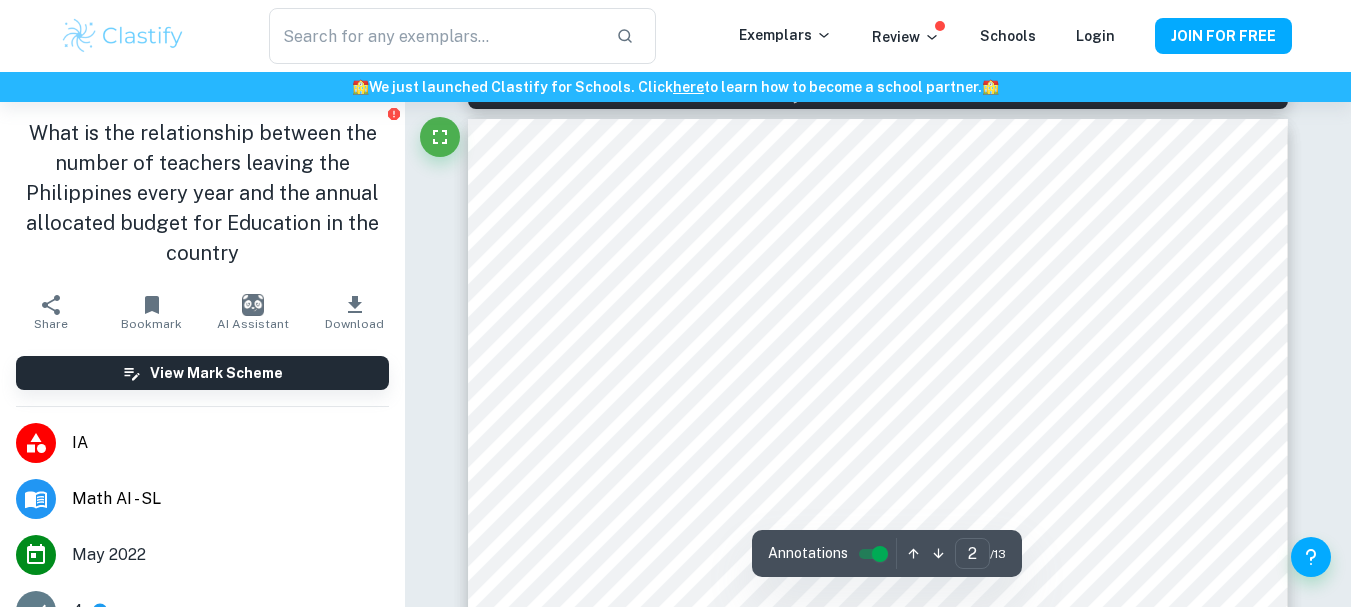 scroll, scrollTop: 1198, scrollLeft: 0, axis: vertical 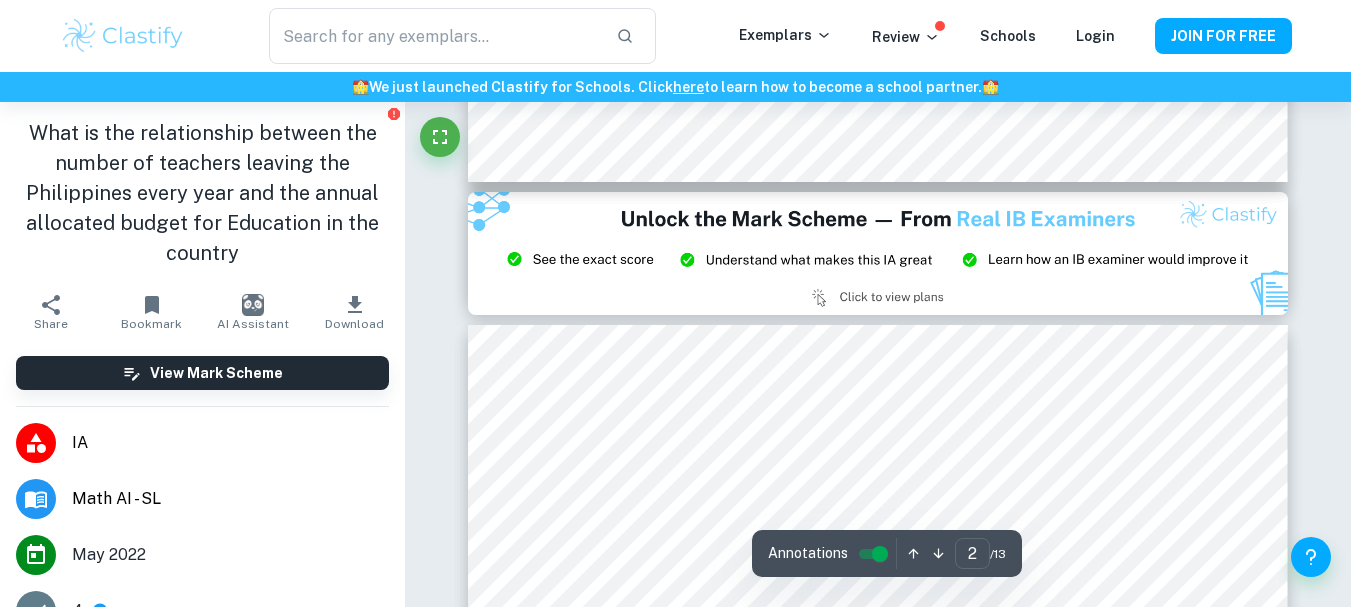 type on "3" 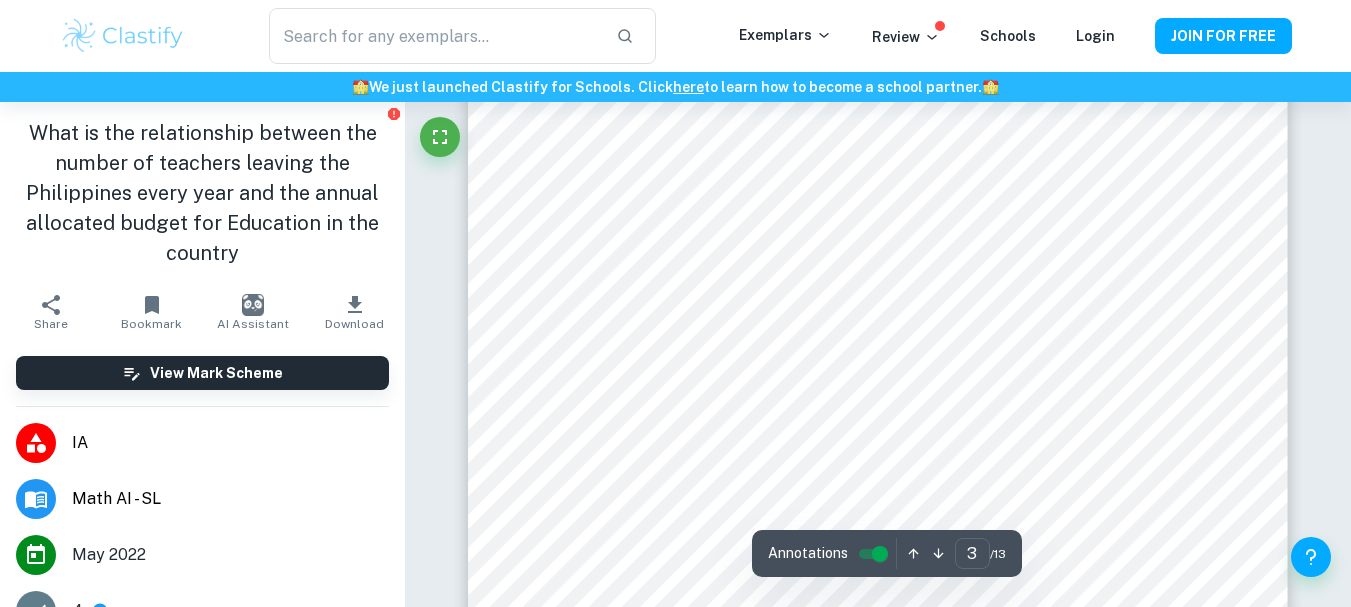 scroll, scrollTop: 2495, scrollLeft: 0, axis: vertical 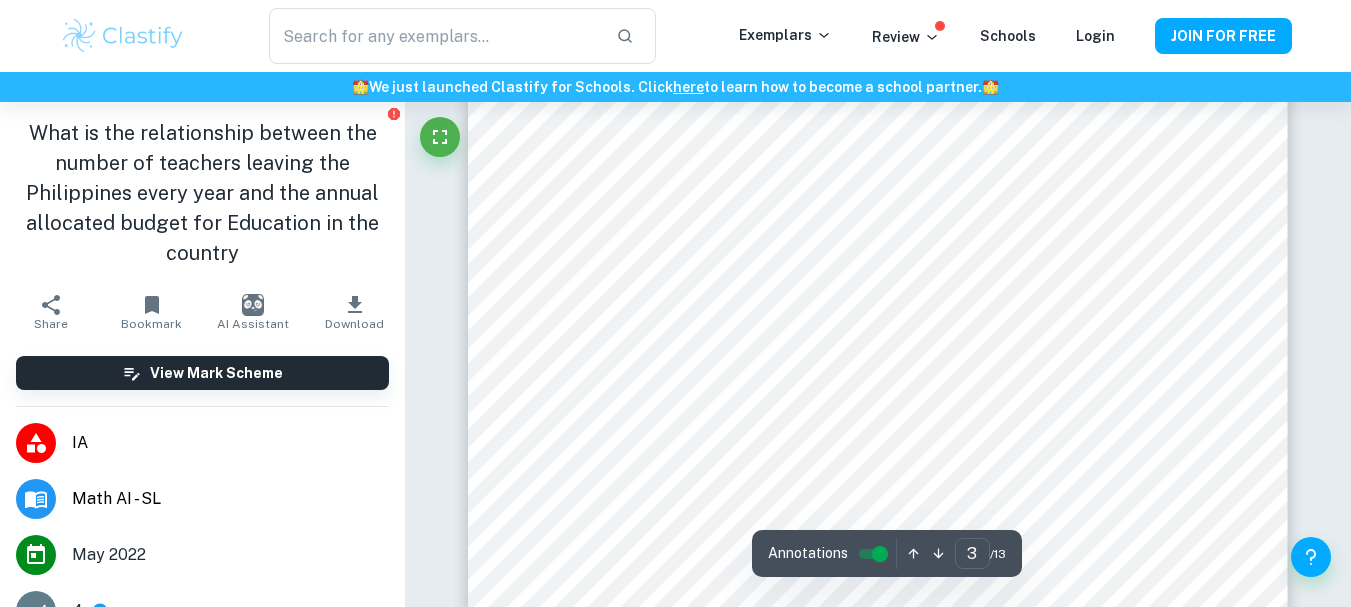 click at bounding box center (863, 232) 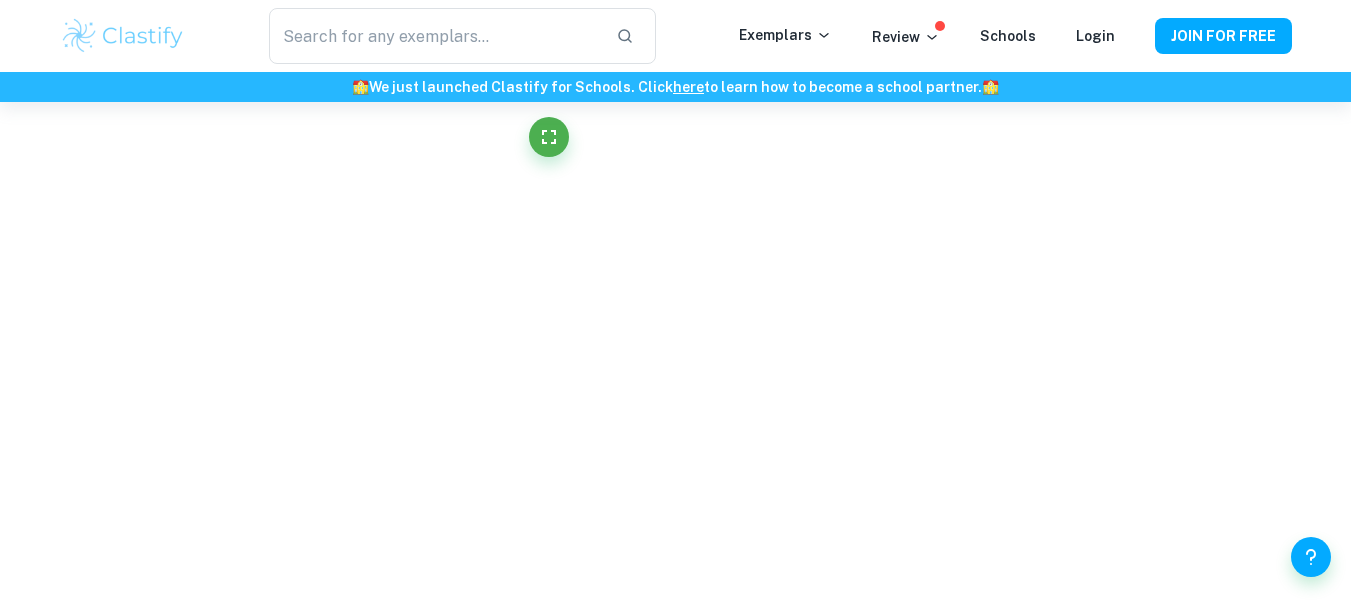 scroll, scrollTop: 2559, scrollLeft: 0, axis: vertical 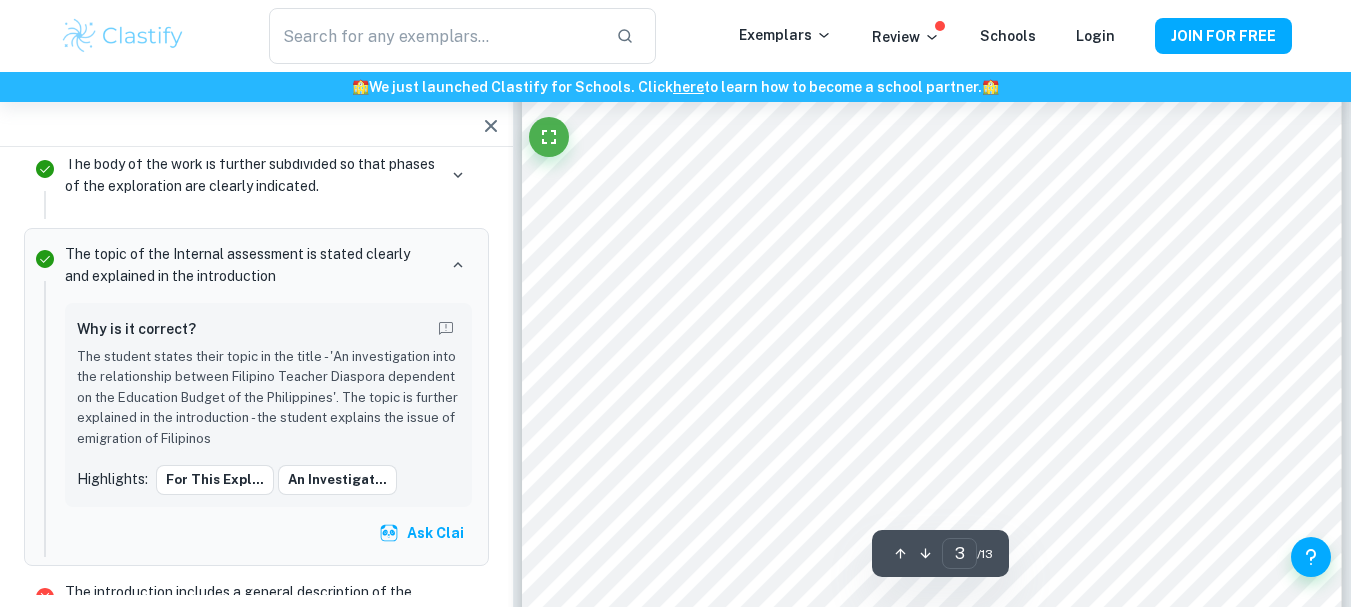 click 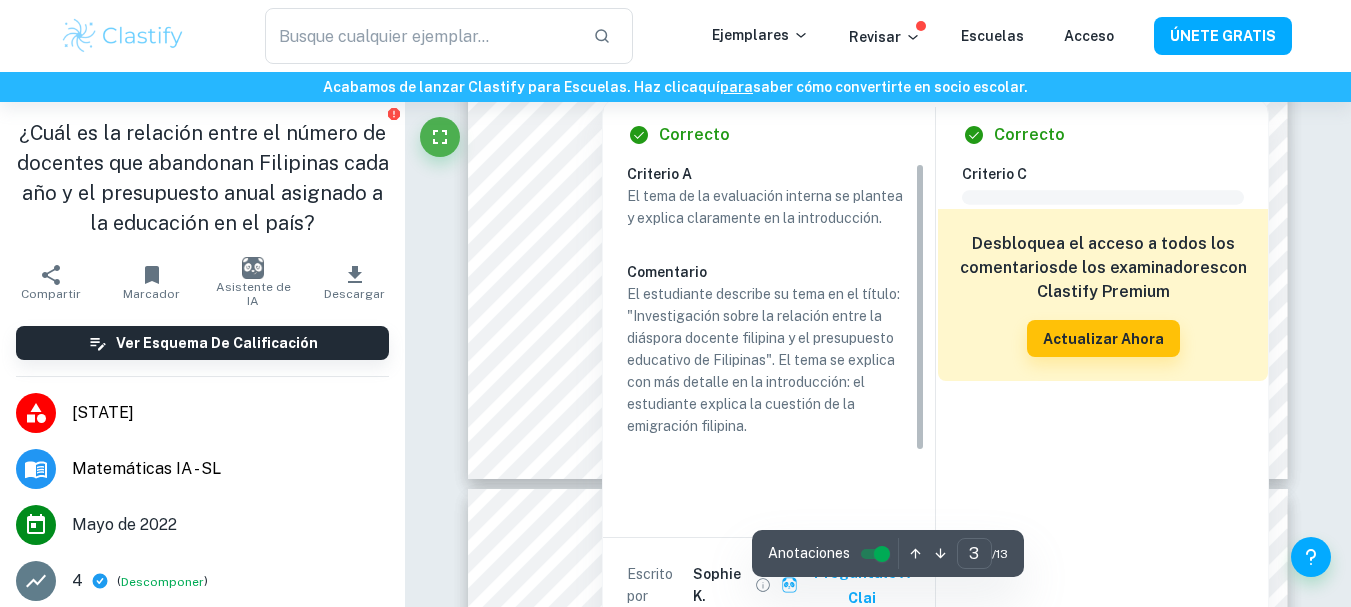 scroll, scrollTop: 2983, scrollLeft: 0, axis: vertical 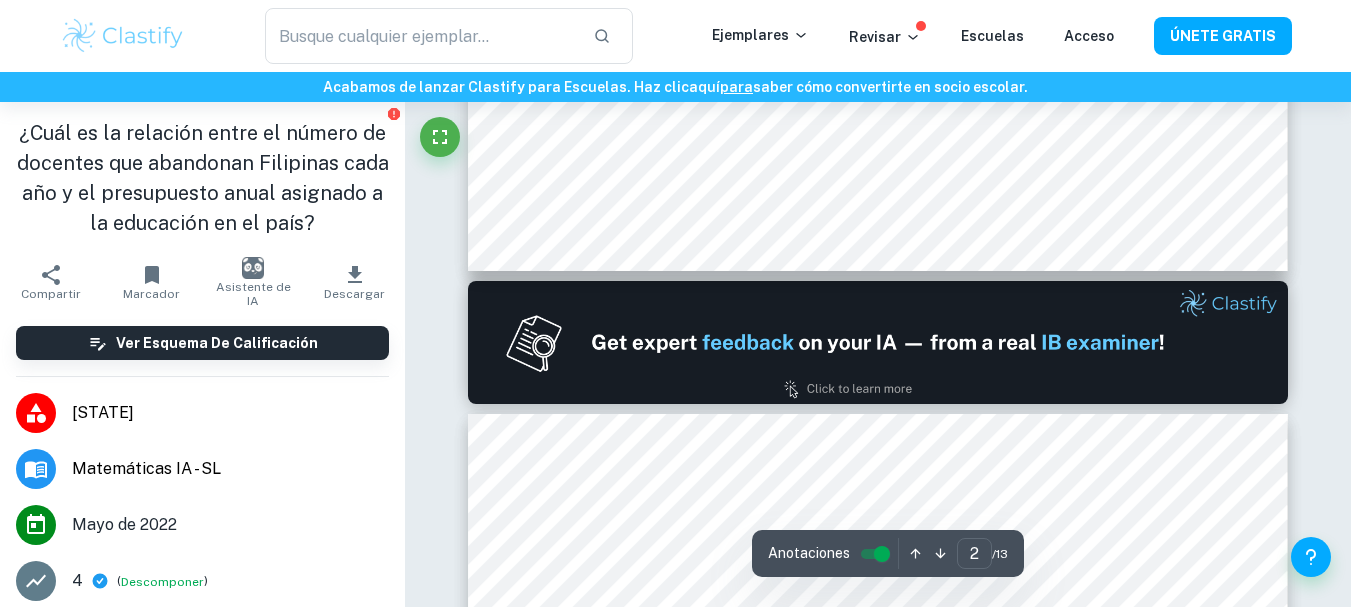 type on "1" 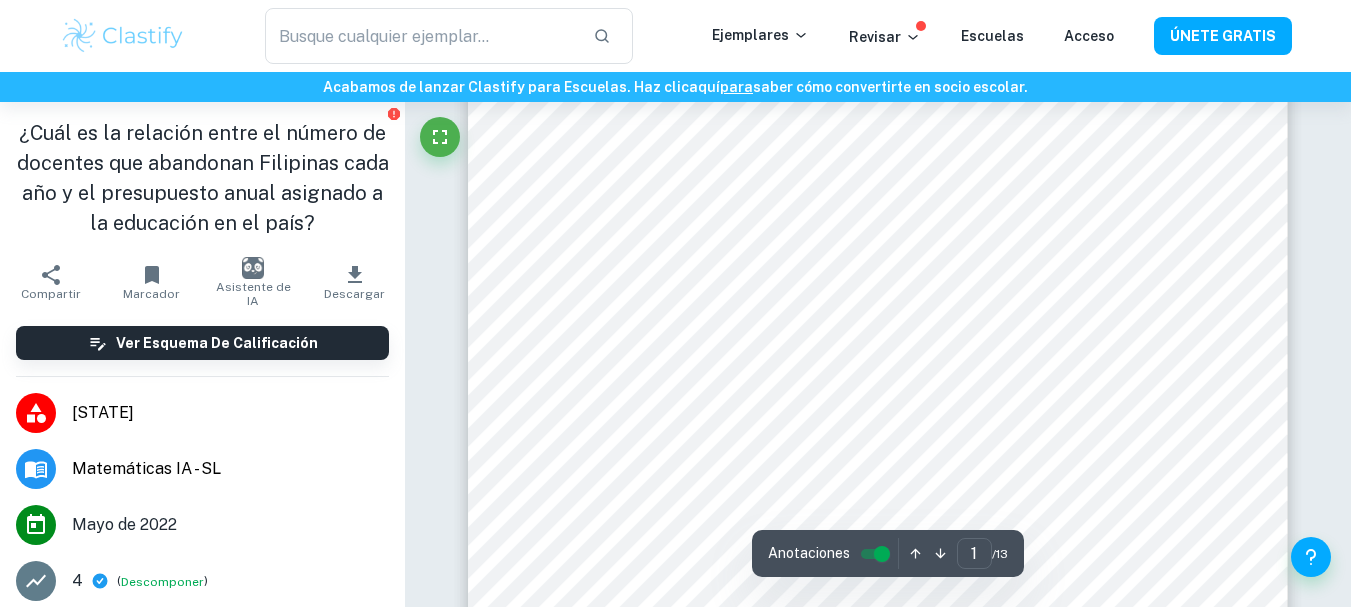 scroll, scrollTop: 0, scrollLeft: 0, axis: both 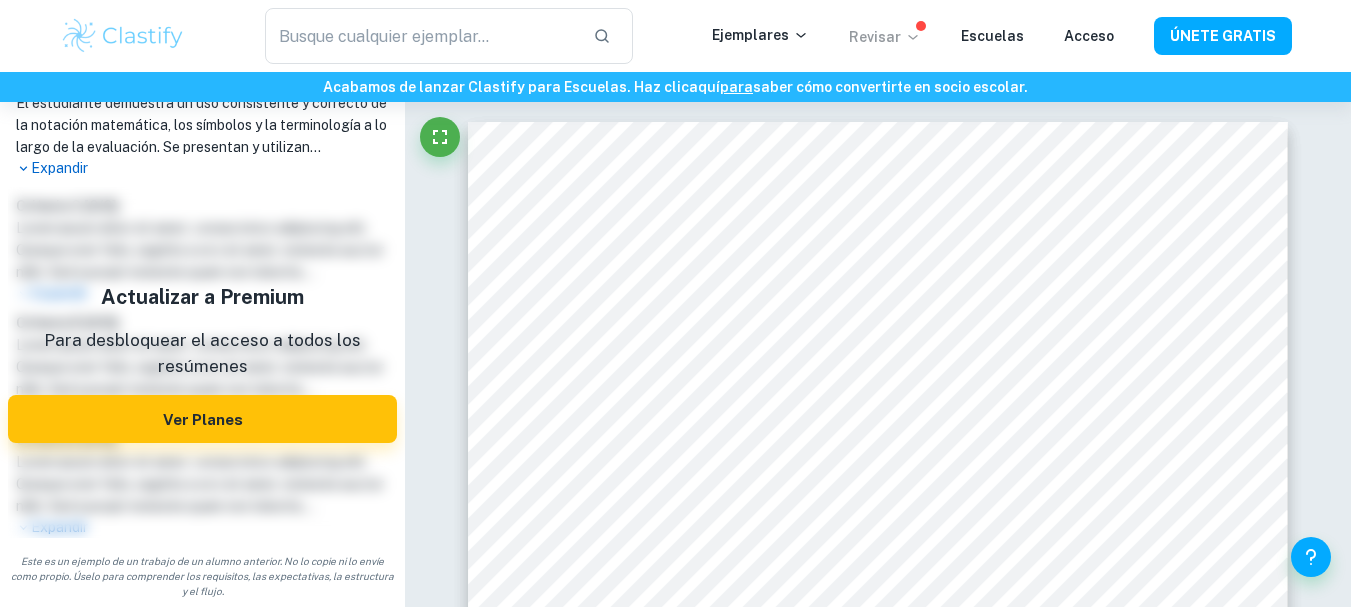 click 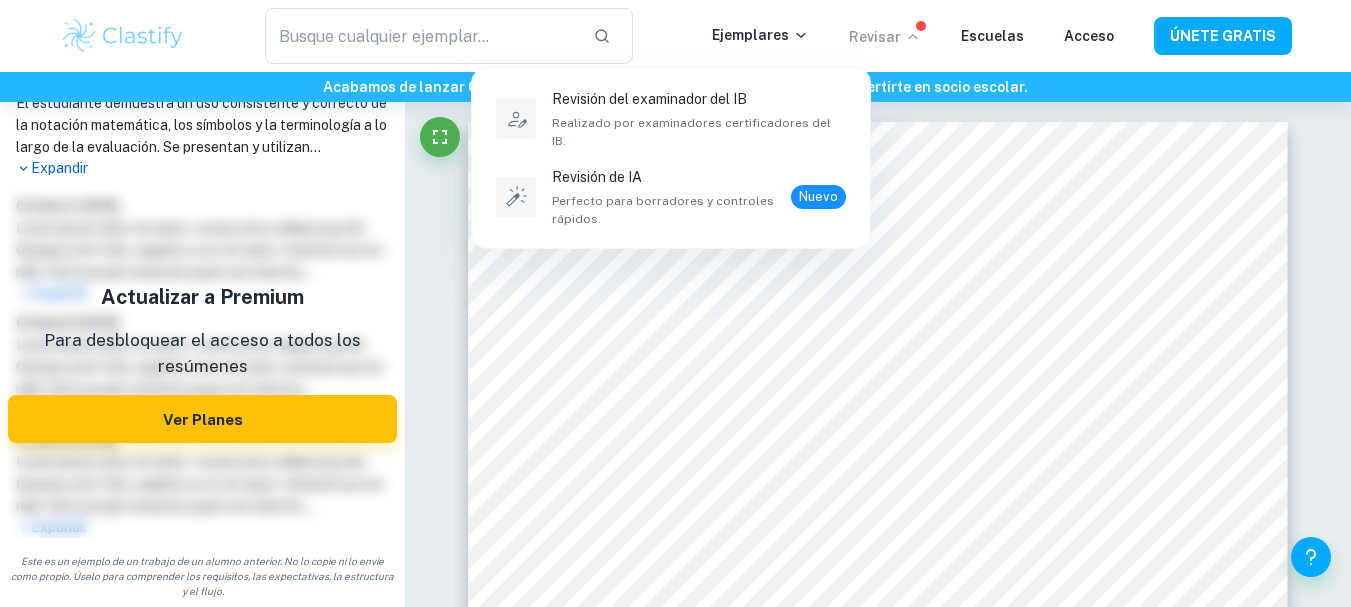click at bounding box center [675, 303] 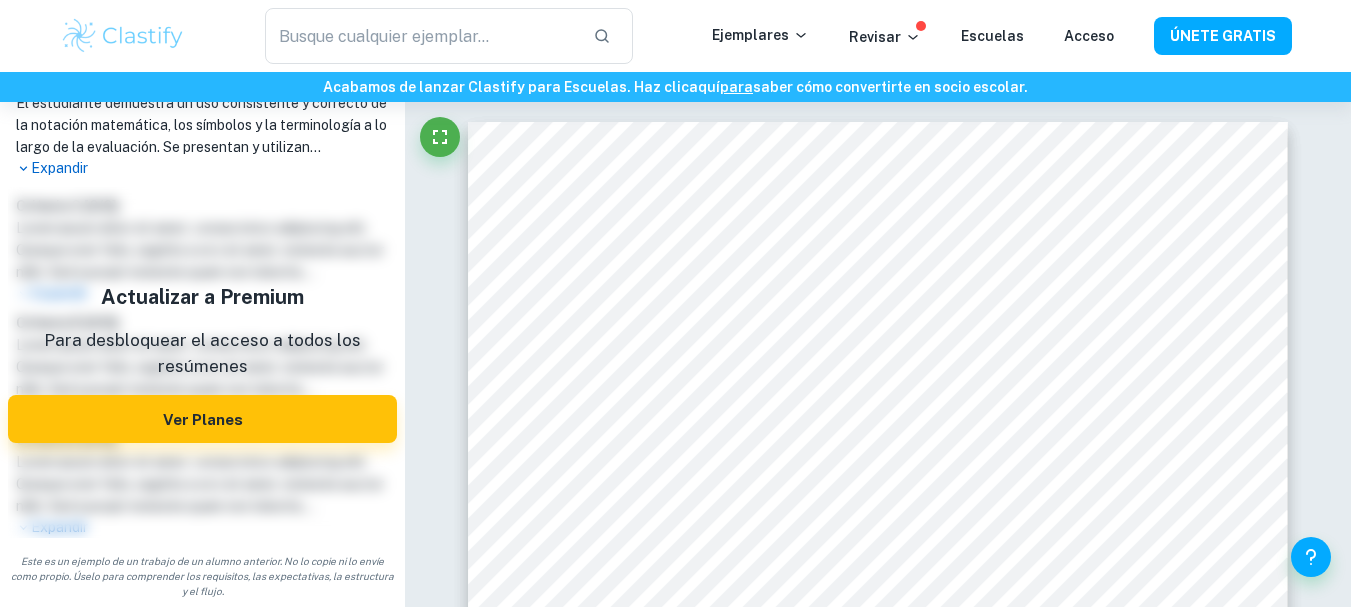 click 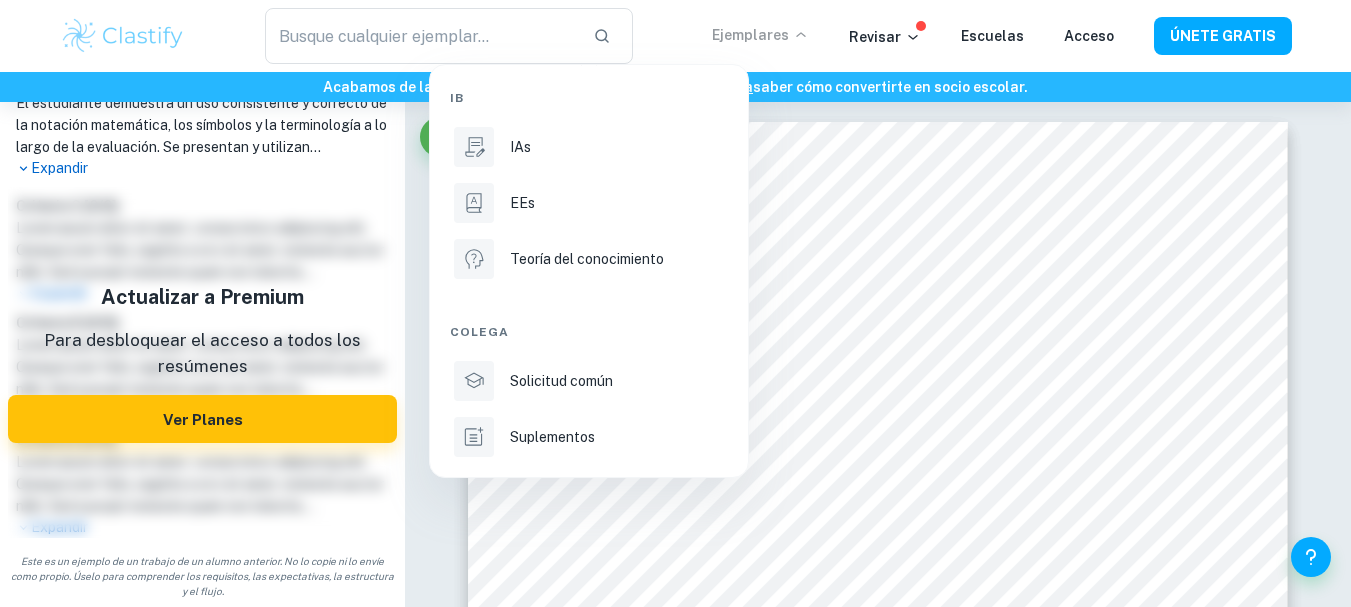 click at bounding box center (675, 303) 